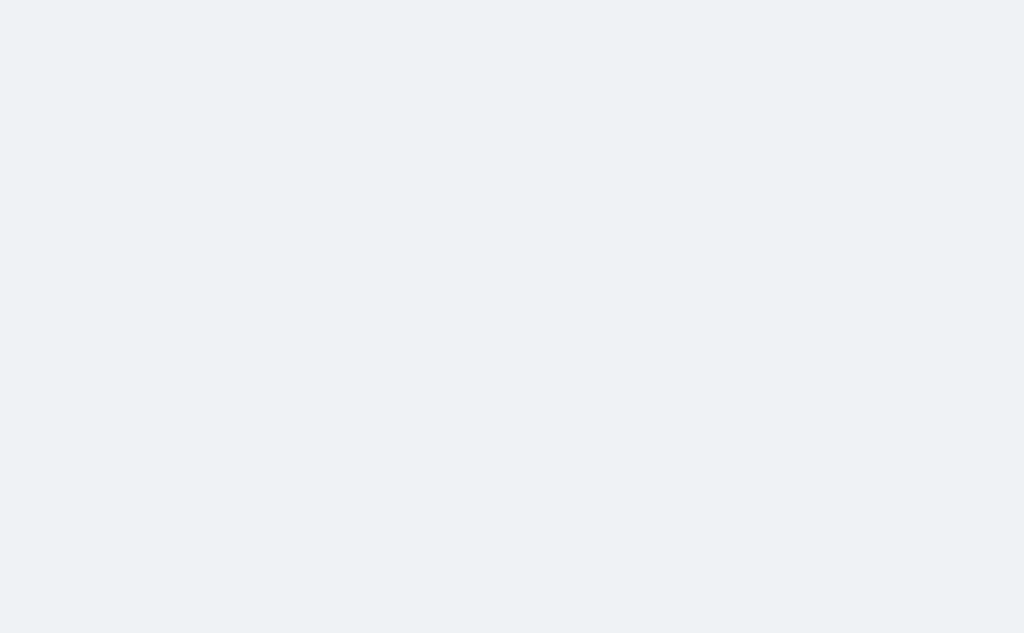 scroll, scrollTop: 0, scrollLeft: 0, axis: both 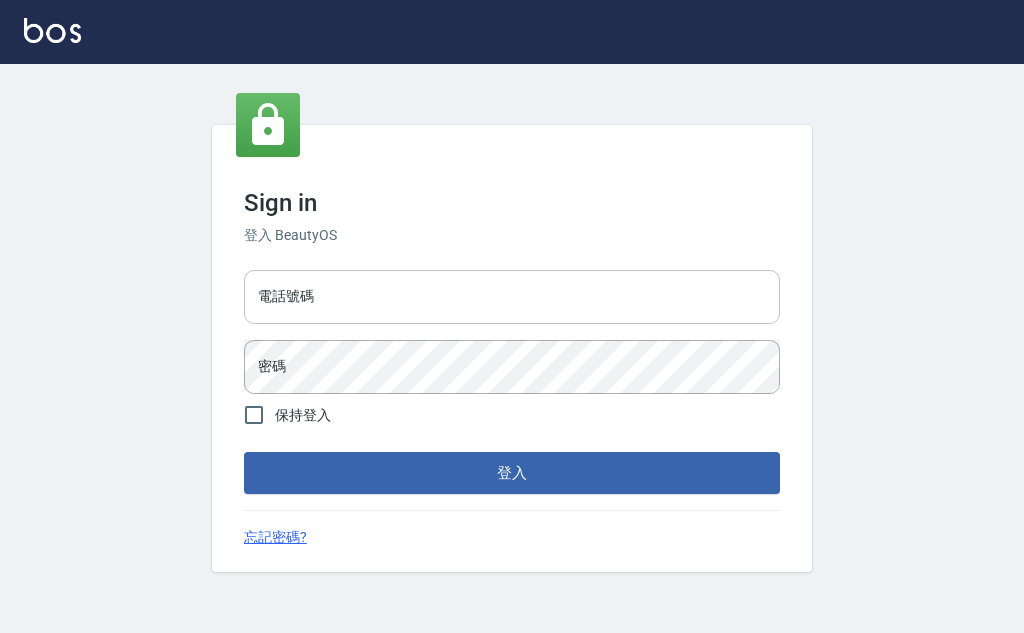 click on "電話號碼" at bounding box center (512, 297) 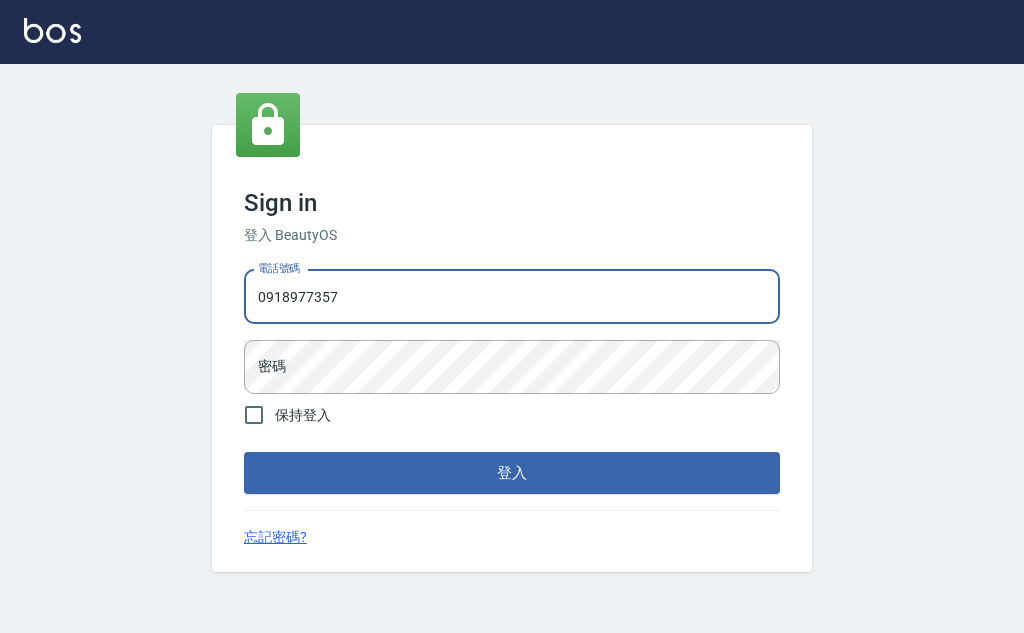 type on "0918977357" 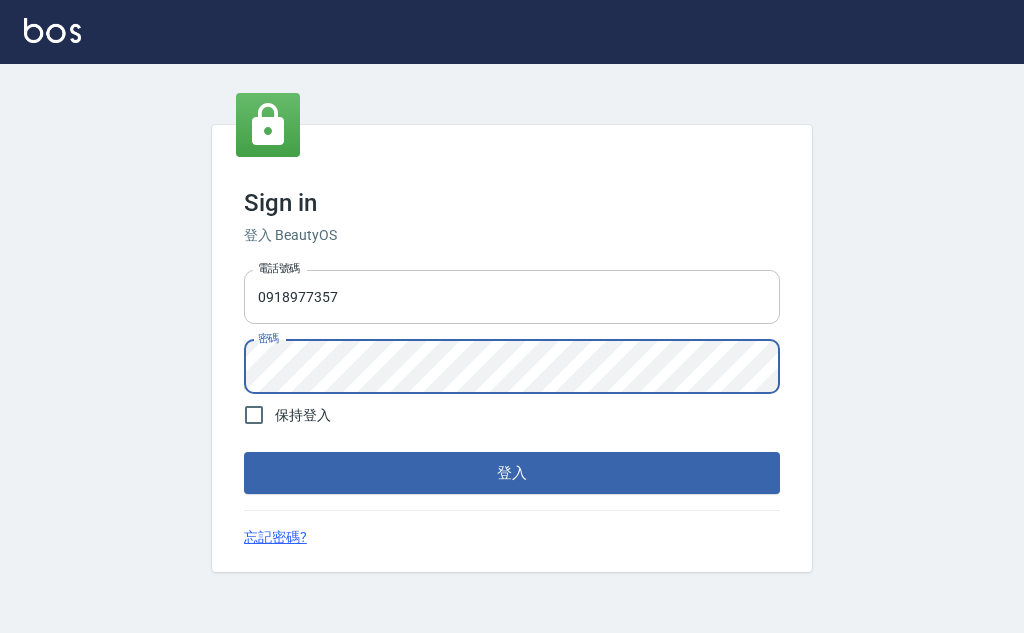 click on "登入" at bounding box center (512, 473) 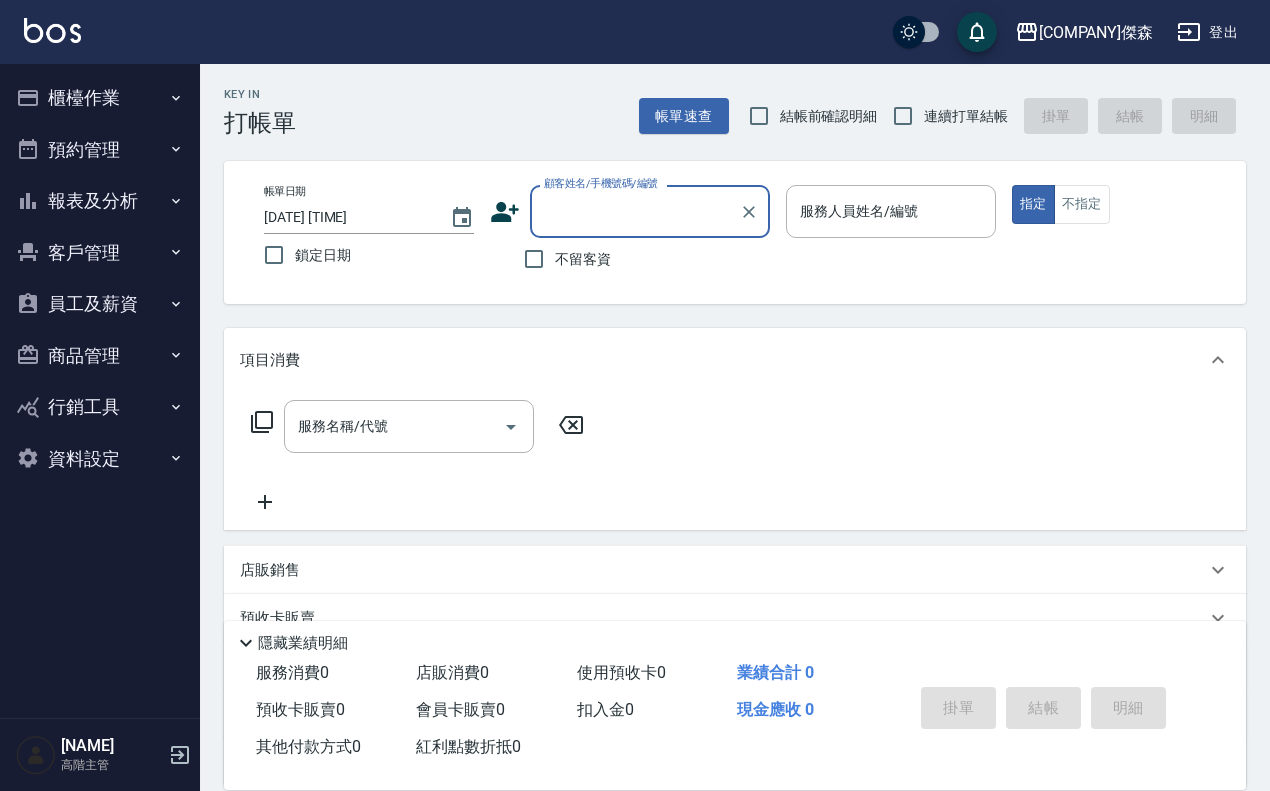 drag, startPoint x: 992, startPoint y: 0, endPoint x: 140, endPoint y: 213, distance: 878.2215 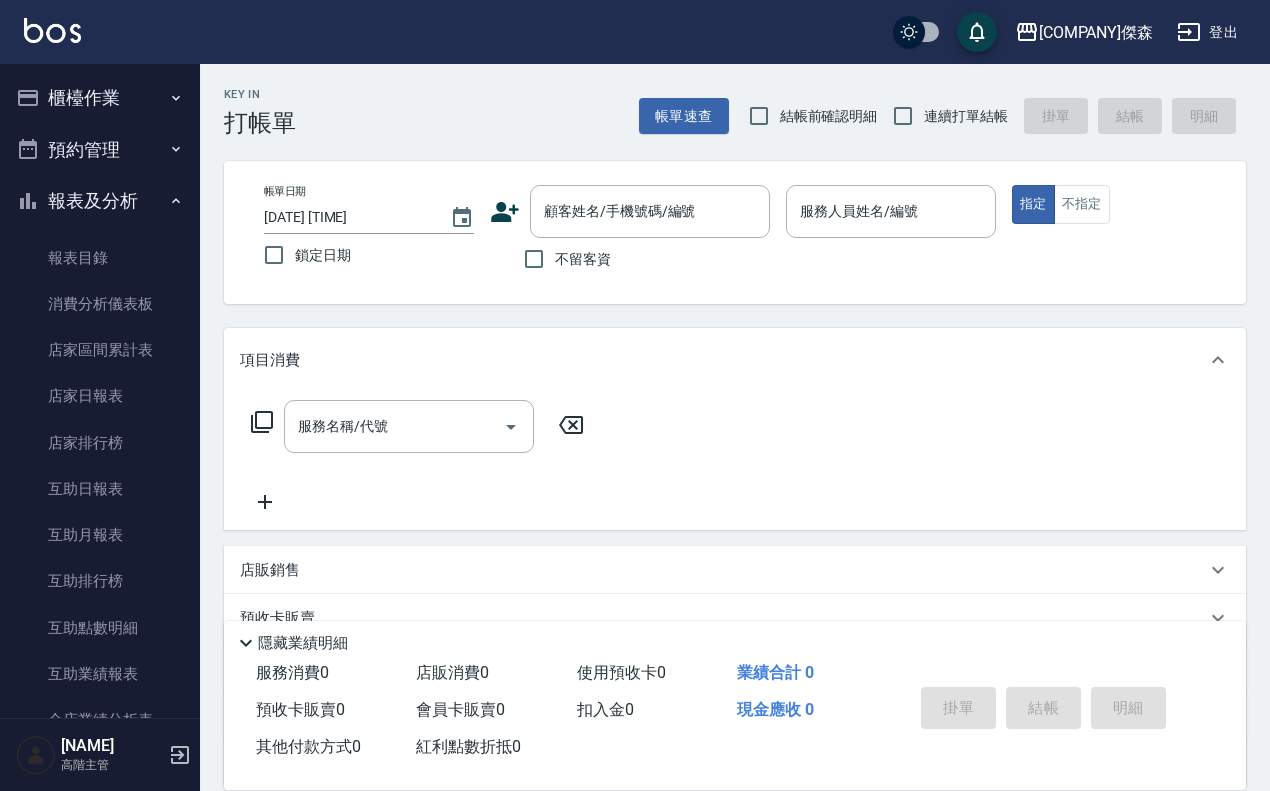 click on "[COMPANY]傑森 登出" at bounding box center [635, 32] 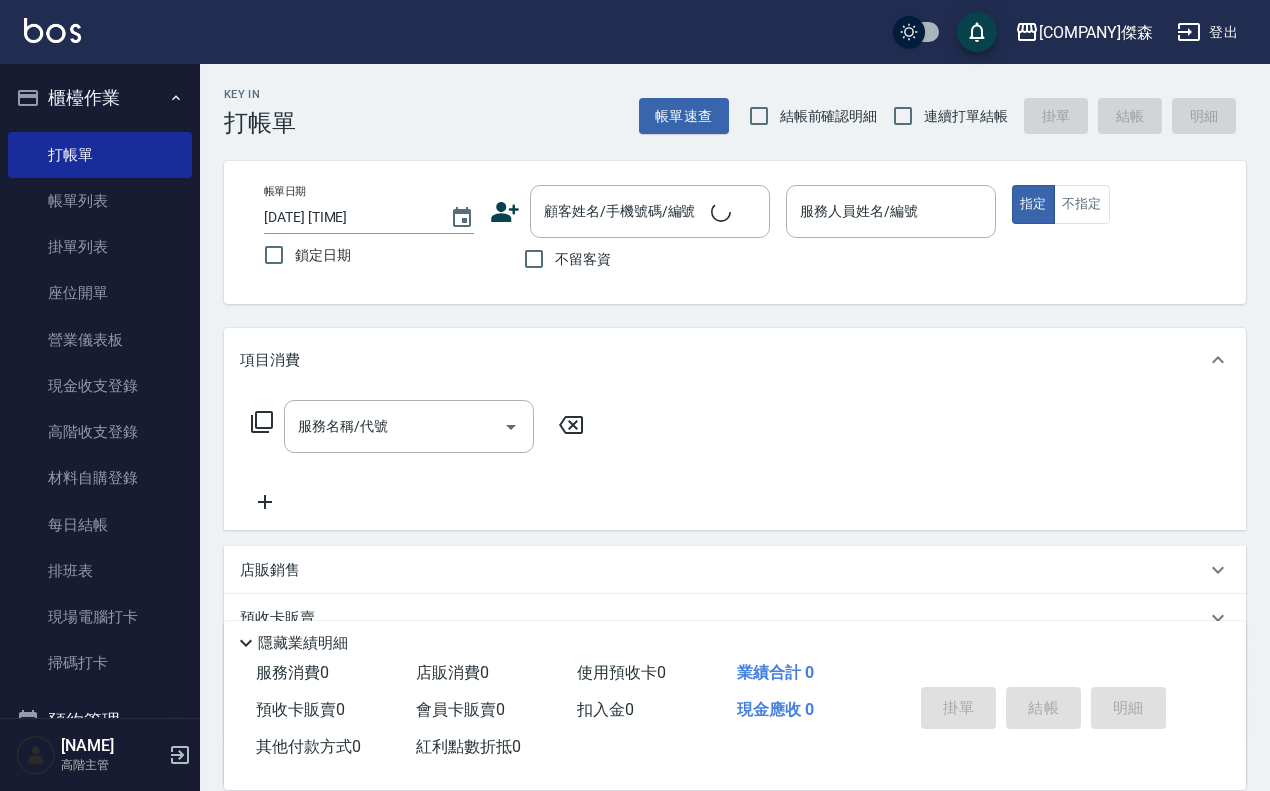 click on "櫃檯作業" at bounding box center [100, 98] 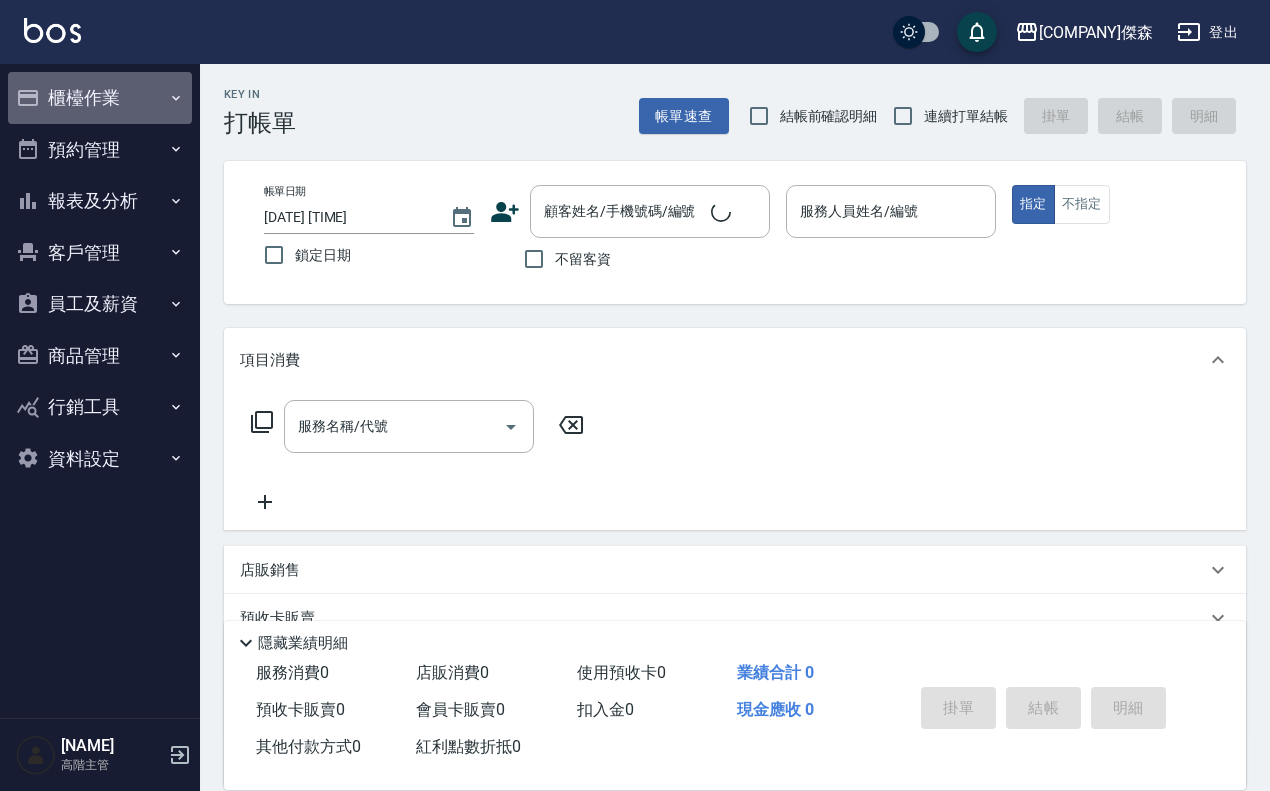 click on "櫃檯作業" at bounding box center [100, 98] 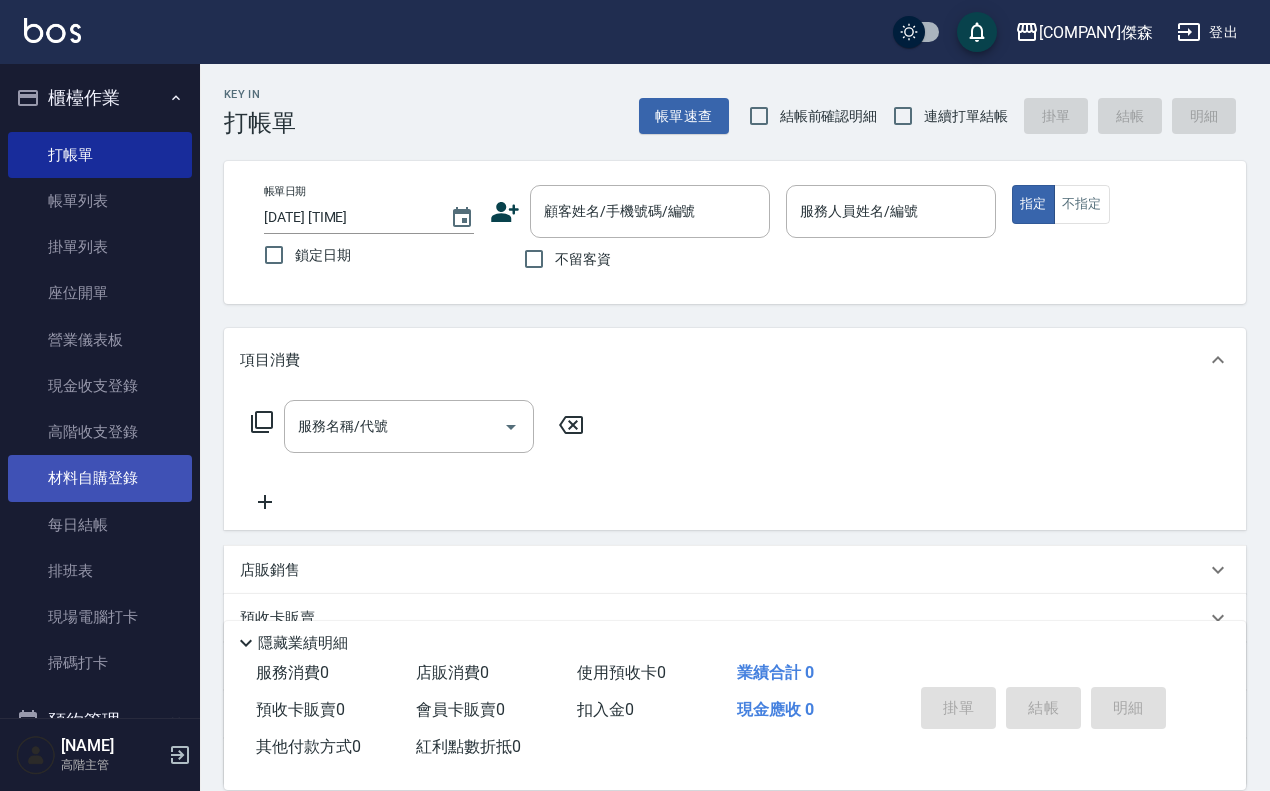 click on "材料自購登錄" at bounding box center [100, 478] 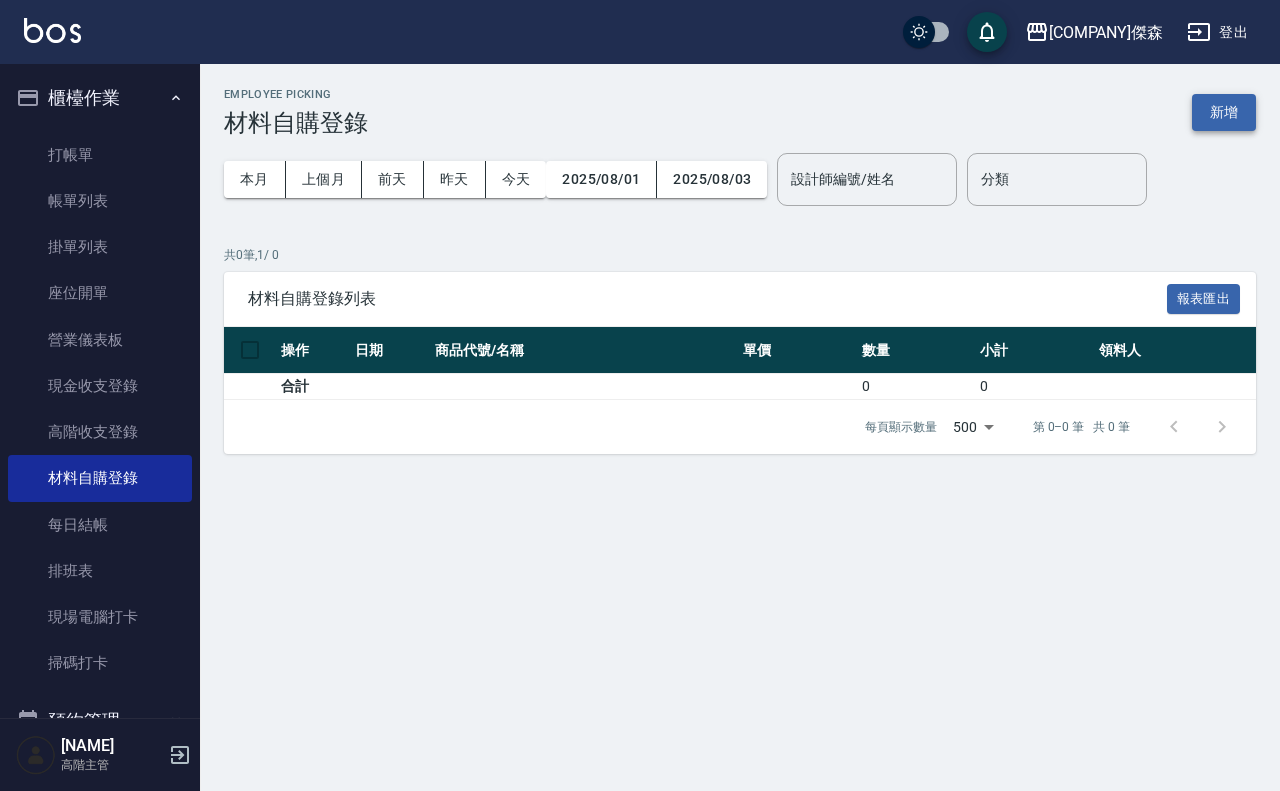 drag, startPoint x: 1217, startPoint y: 86, endPoint x: 1217, endPoint y: 102, distance: 16 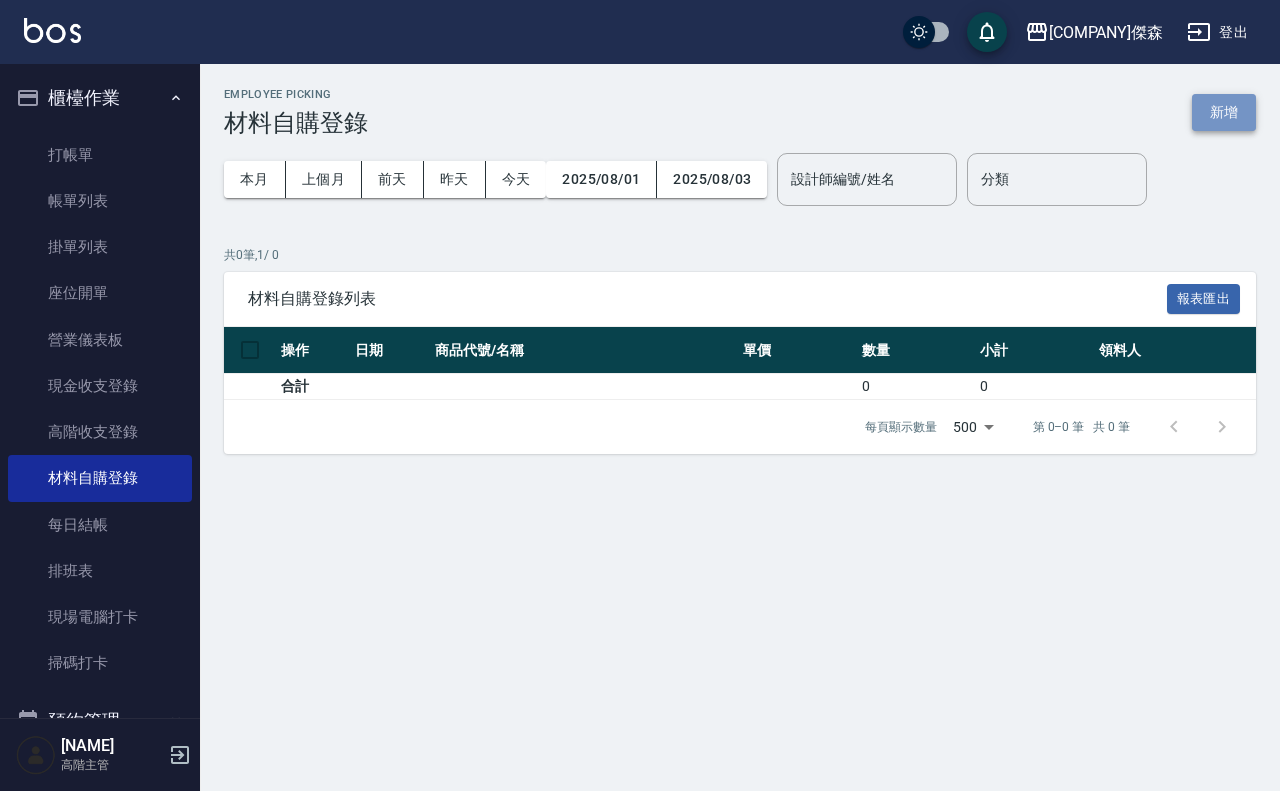 click on "新增" at bounding box center (1224, 112) 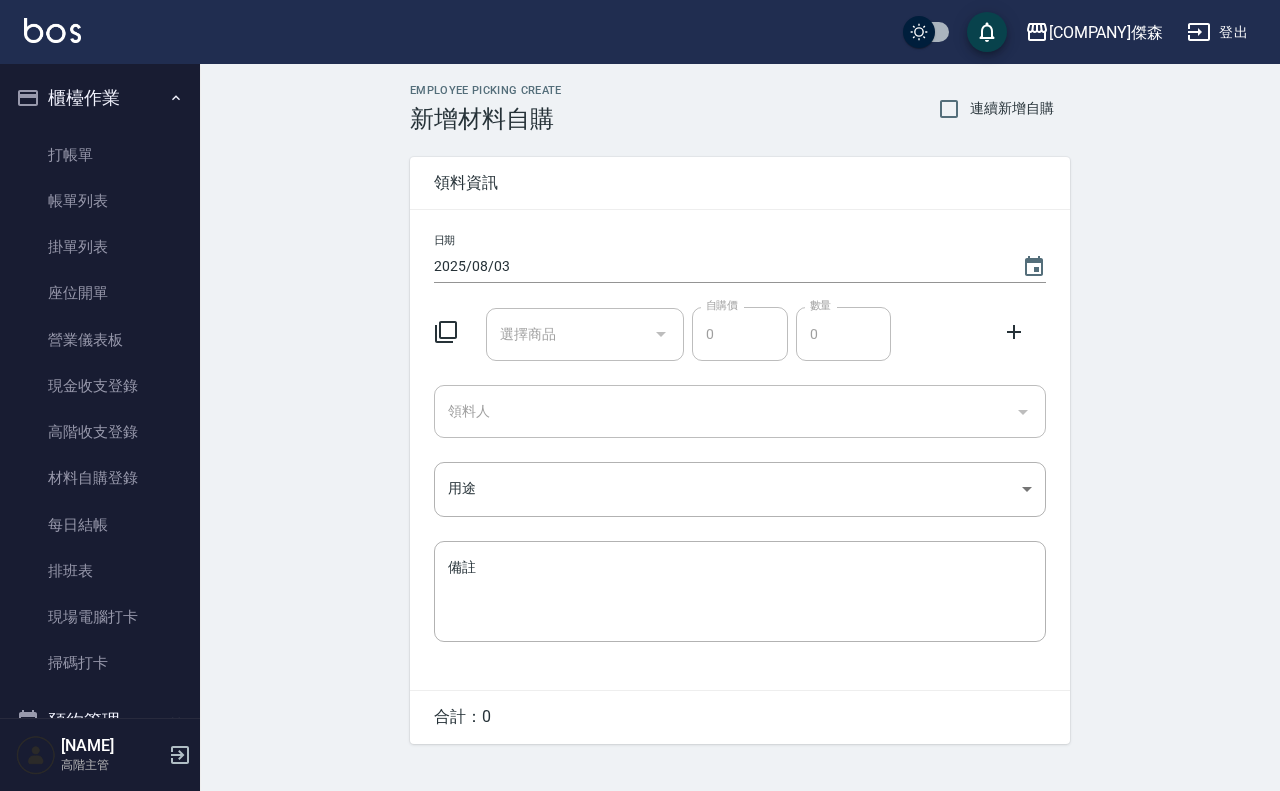 click on "選擇商品" at bounding box center (570, 334) 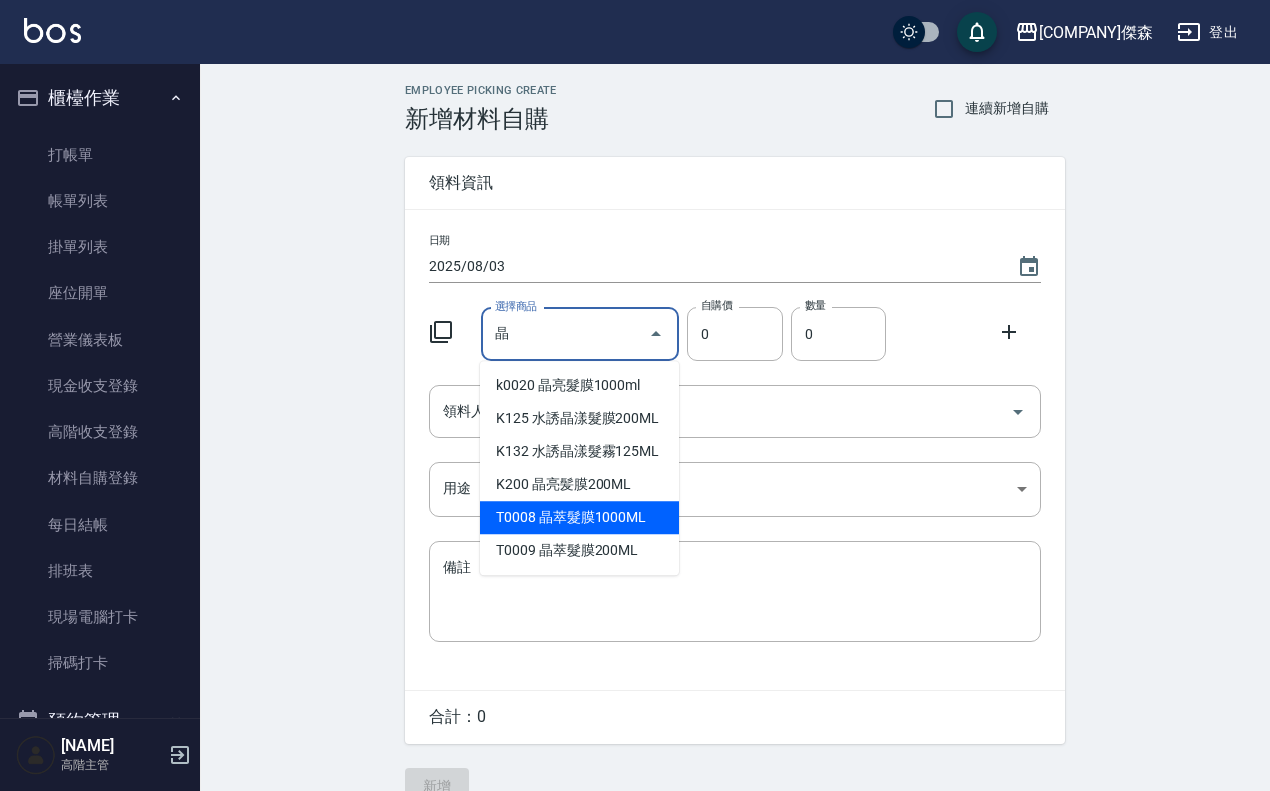 drag, startPoint x: 627, startPoint y: 378, endPoint x: 648, endPoint y: 502, distance: 125.765656 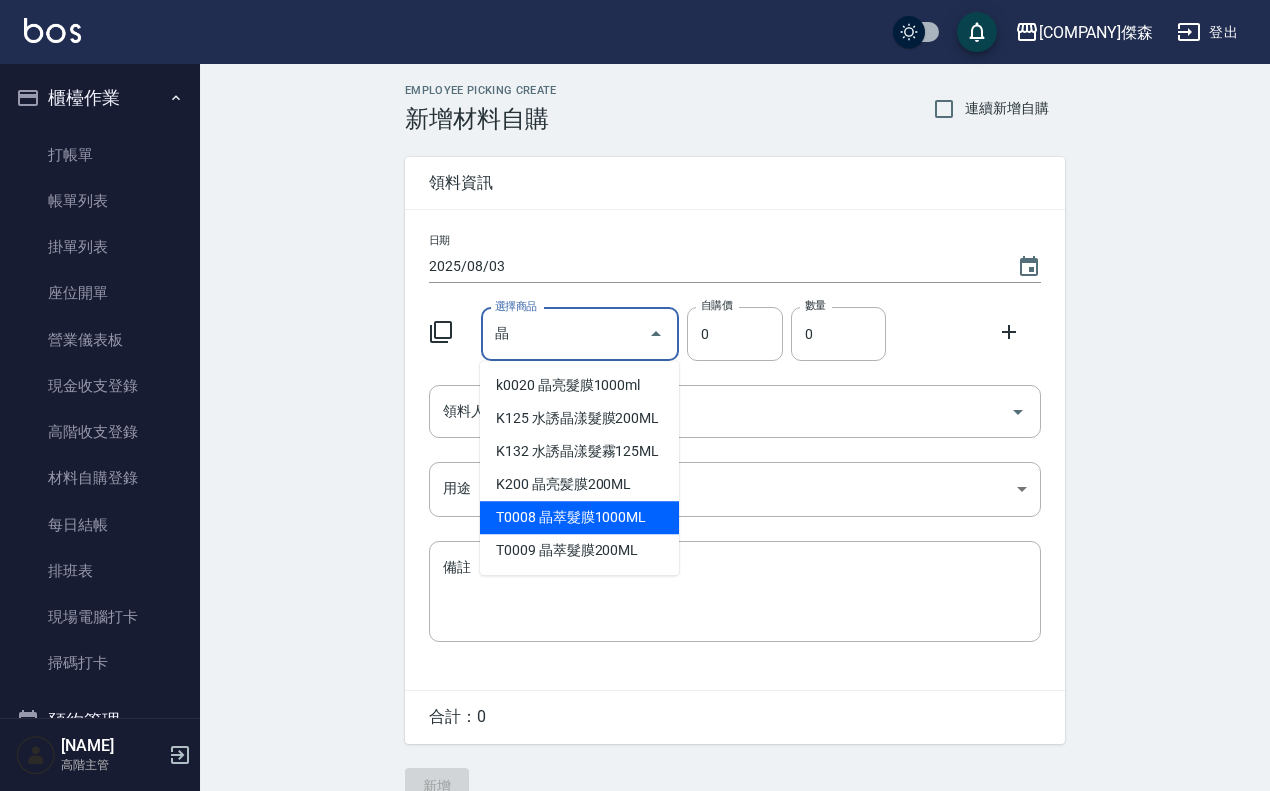 click on "k0020 晶亮髮膜1000ml K125 水誘晶漾髮膜200ML K132 水誘晶漾髮霧125ML K200 晶亮髪膜200ML T0008 晶萃髮膜1000ML T0009 晶萃髮膜200ML" at bounding box center [579, 468] 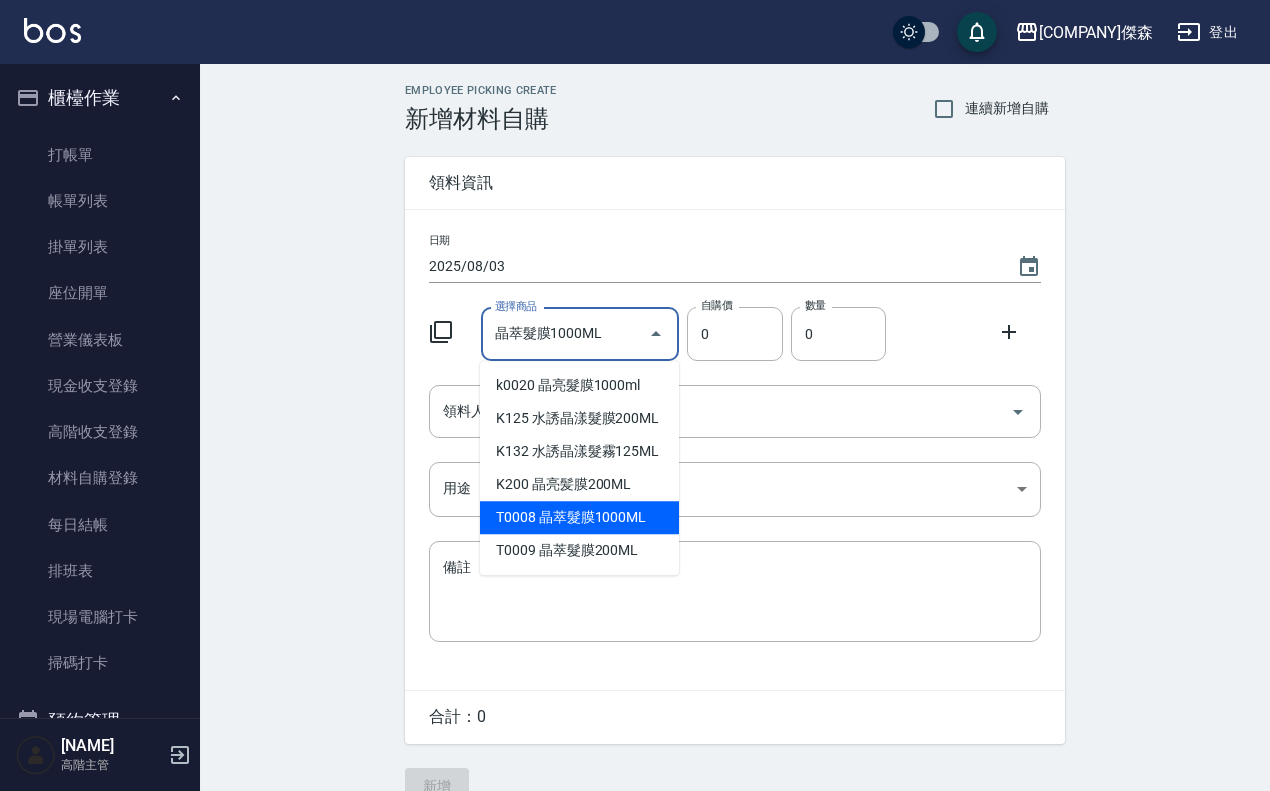 type on "1200" 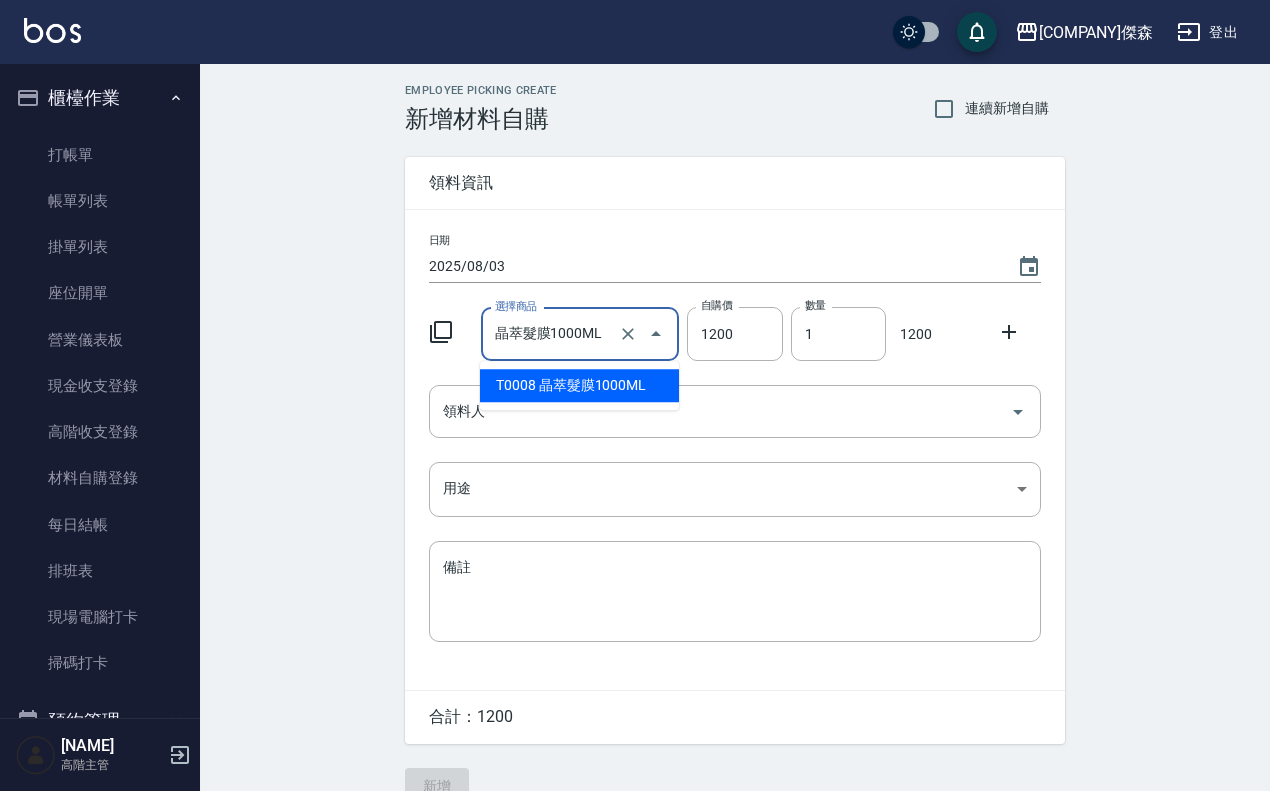 click on "晶萃髮膜1000ML" at bounding box center [552, 334] 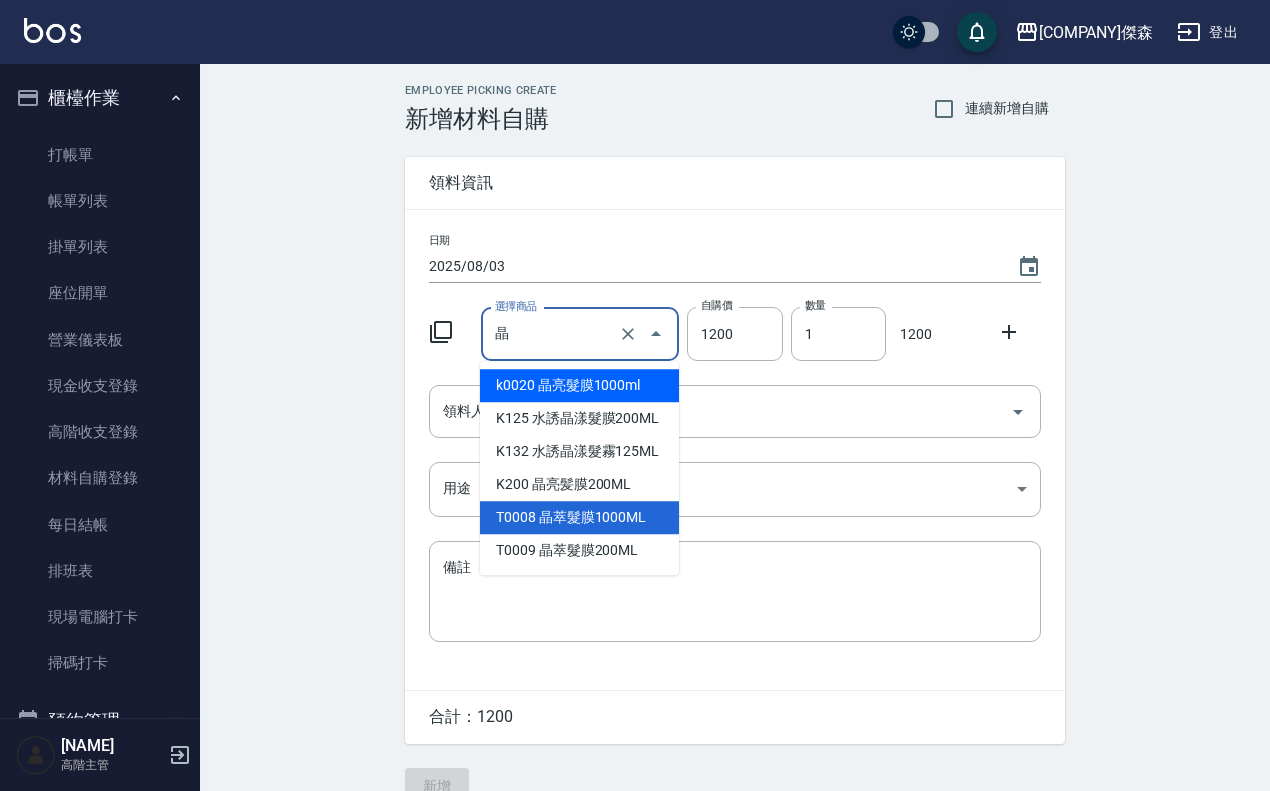 click on "k0020 晶亮髮膜1000ml" at bounding box center [579, 385] 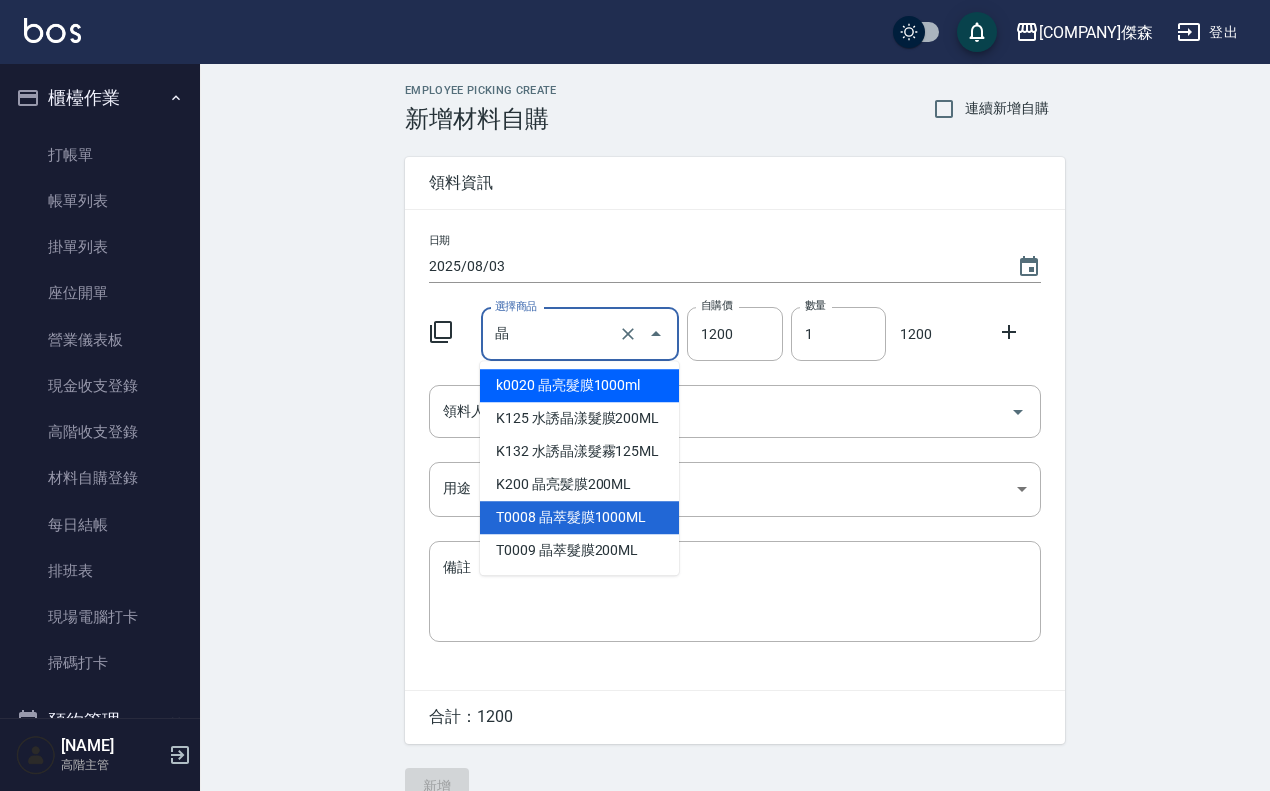 type on "晶亮髮膜1000ml" 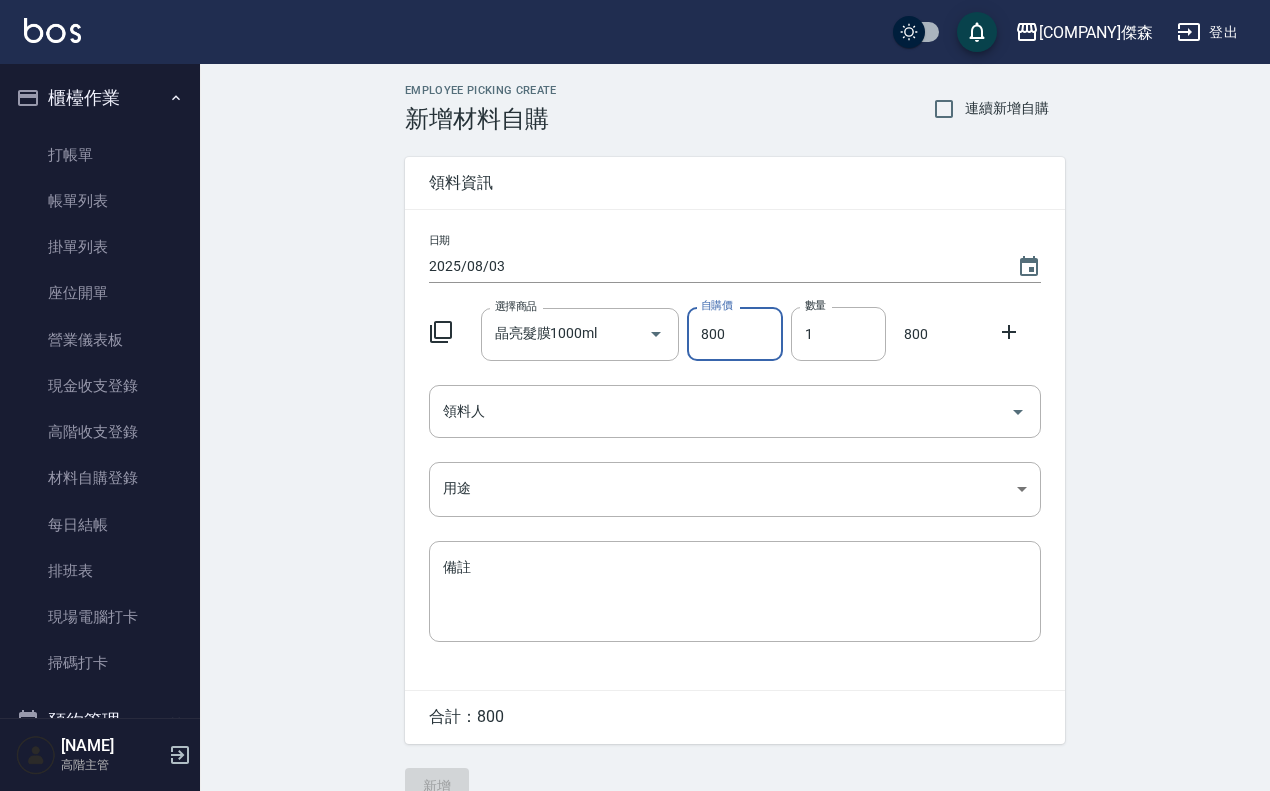 click at bounding box center (52, 30) 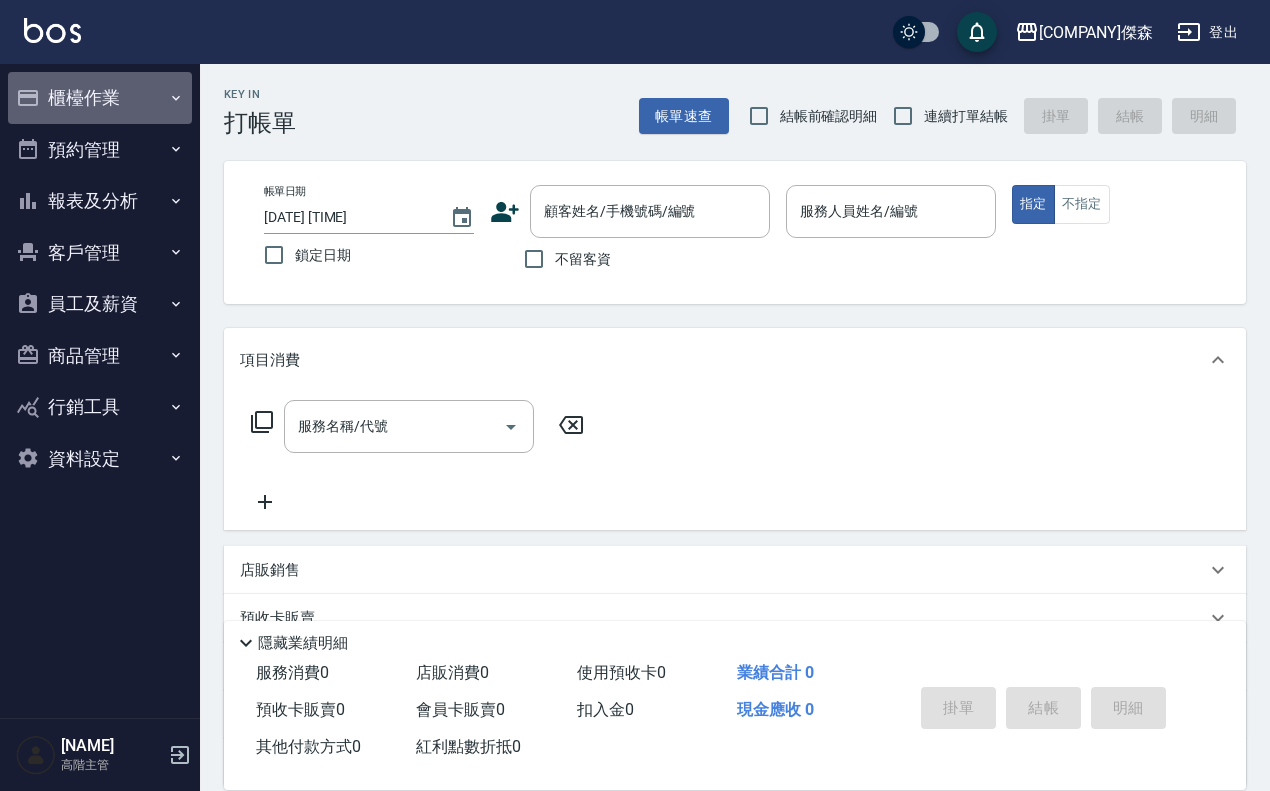 click on "櫃檯作業" at bounding box center (100, 98) 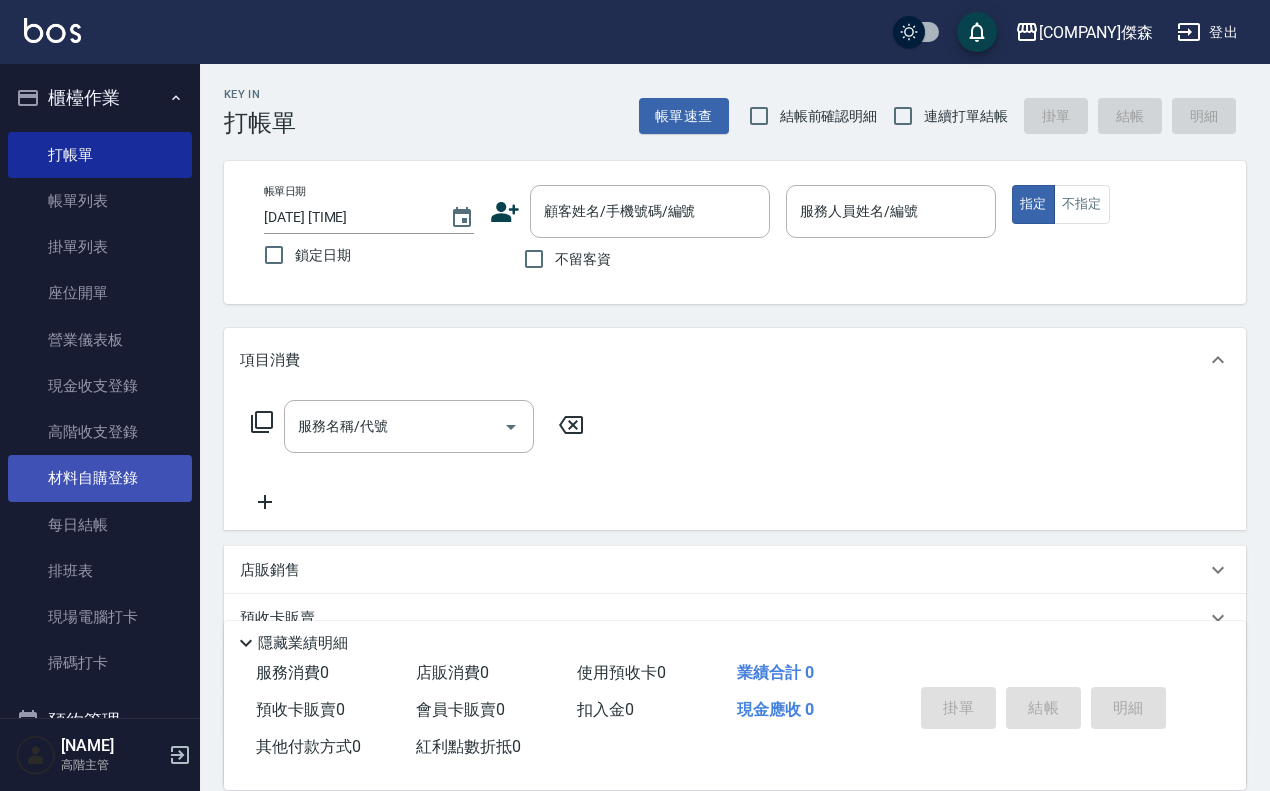 click on "材料自購登錄" at bounding box center (100, 478) 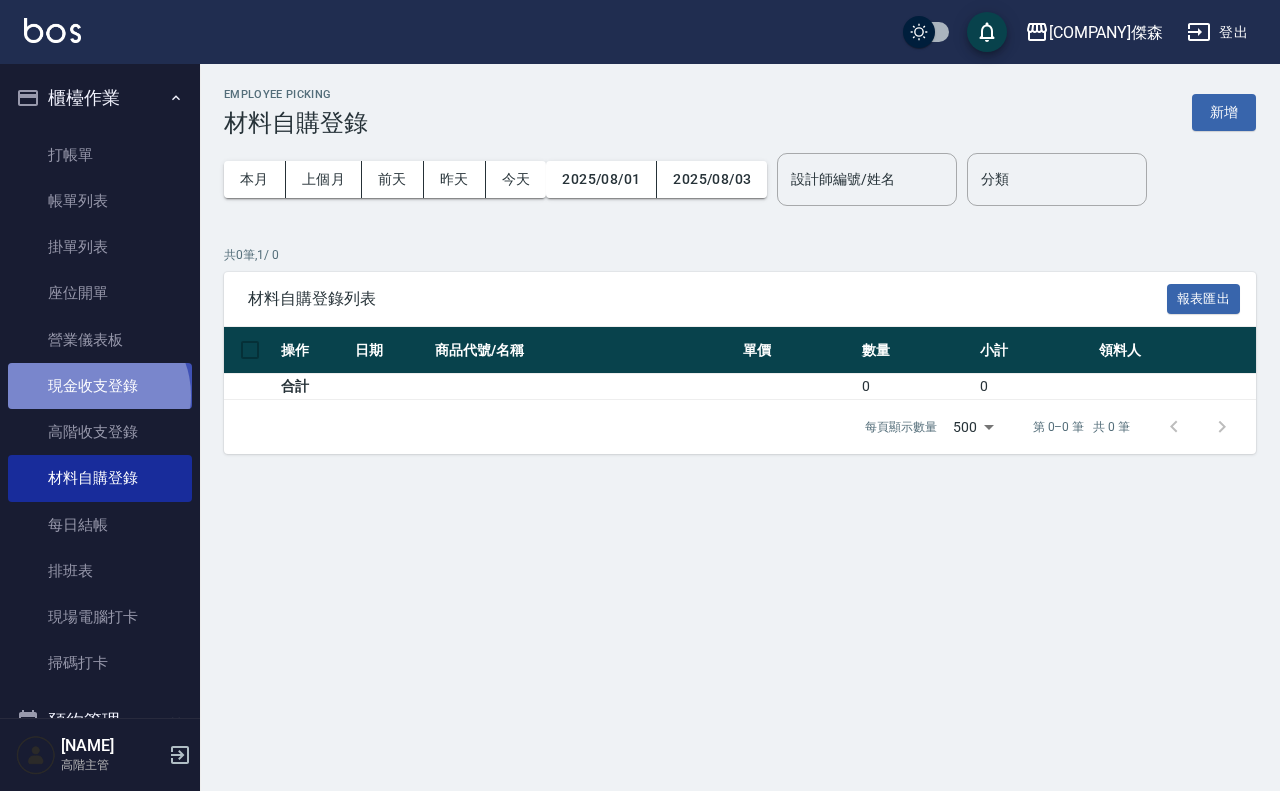 click on "現金收支登錄" at bounding box center (100, 386) 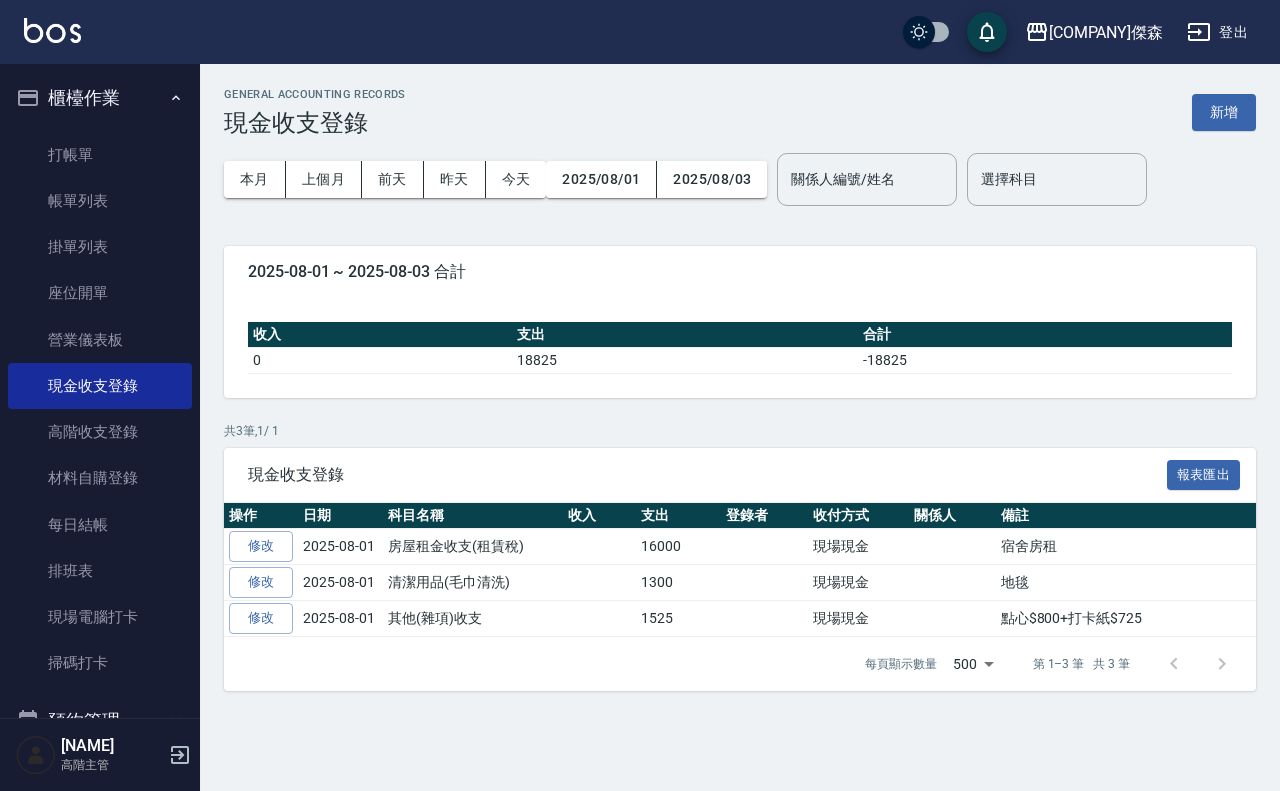 click on "GENERAL ACCOUNTING RECORDS 現金收支登錄 新增" at bounding box center [740, 112] 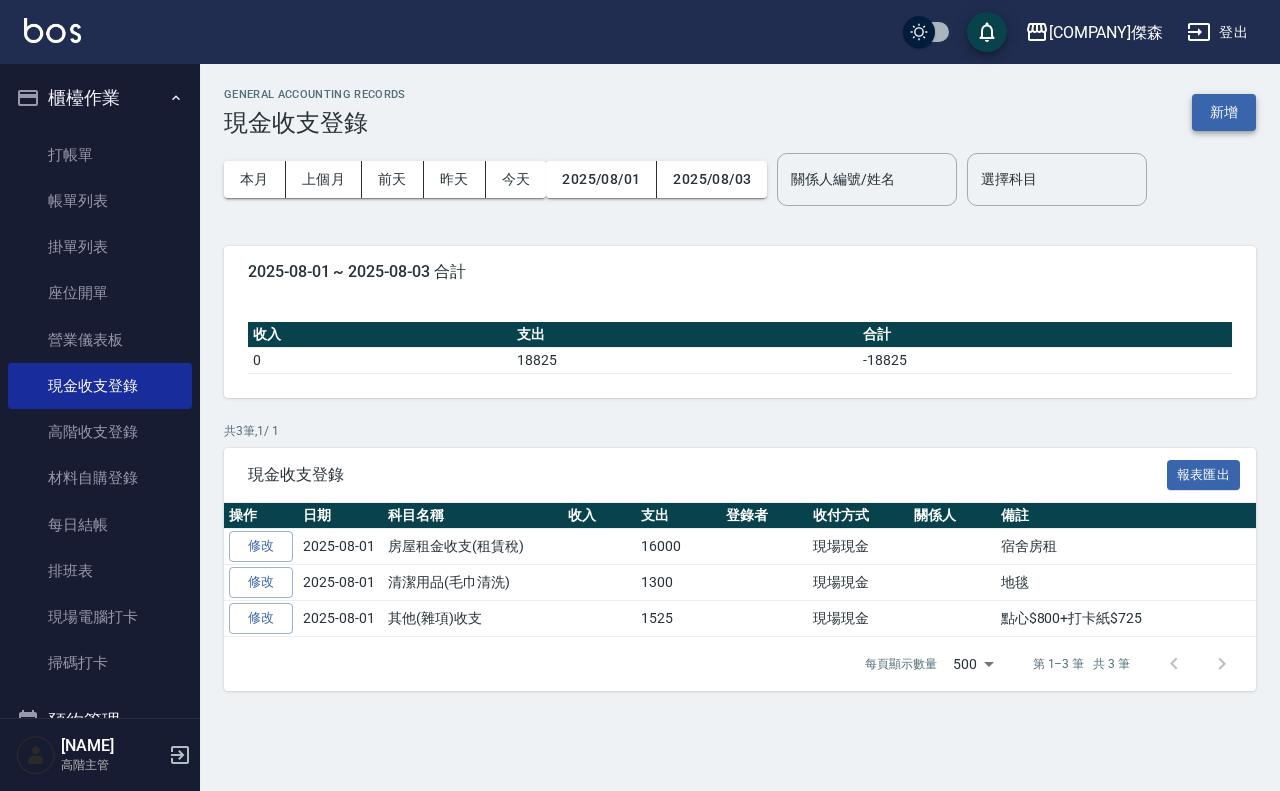 click on "新增" at bounding box center [1224, 112] 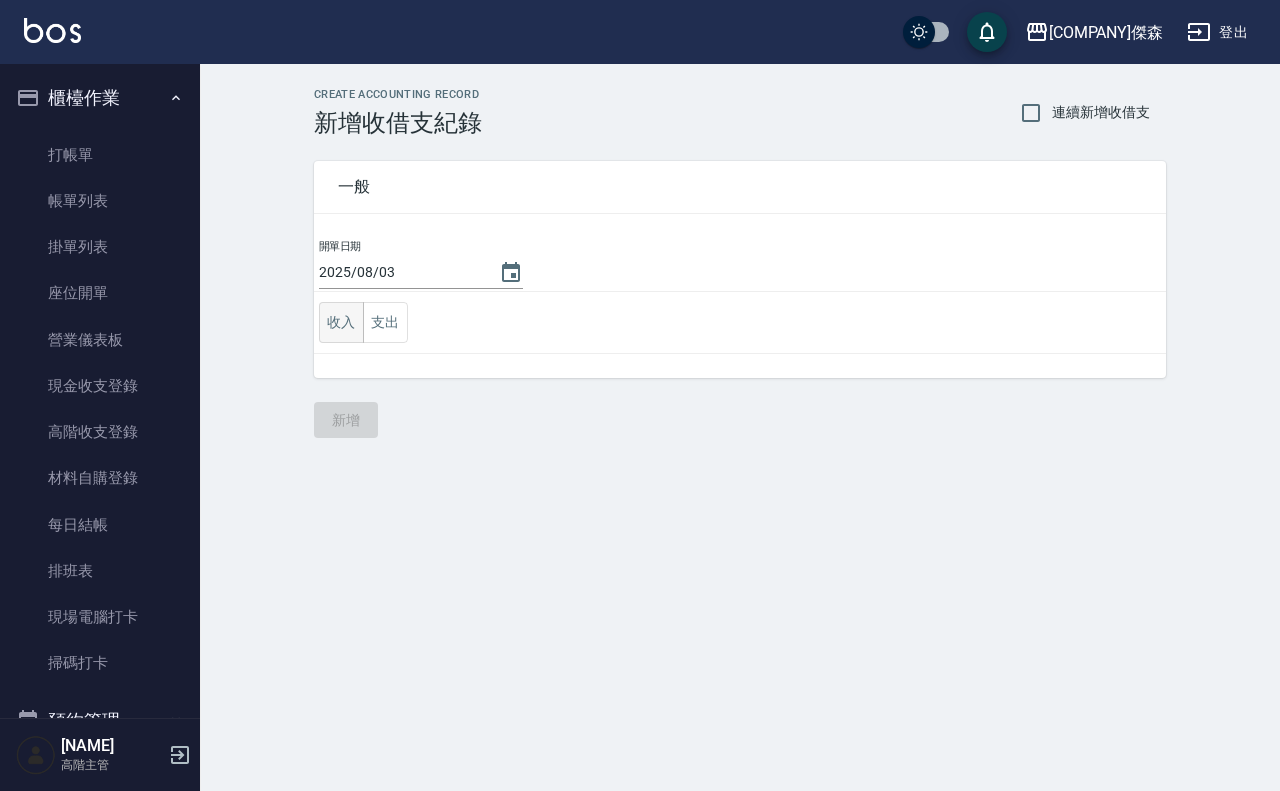 click on "收入" at bounding box center (341, 322) 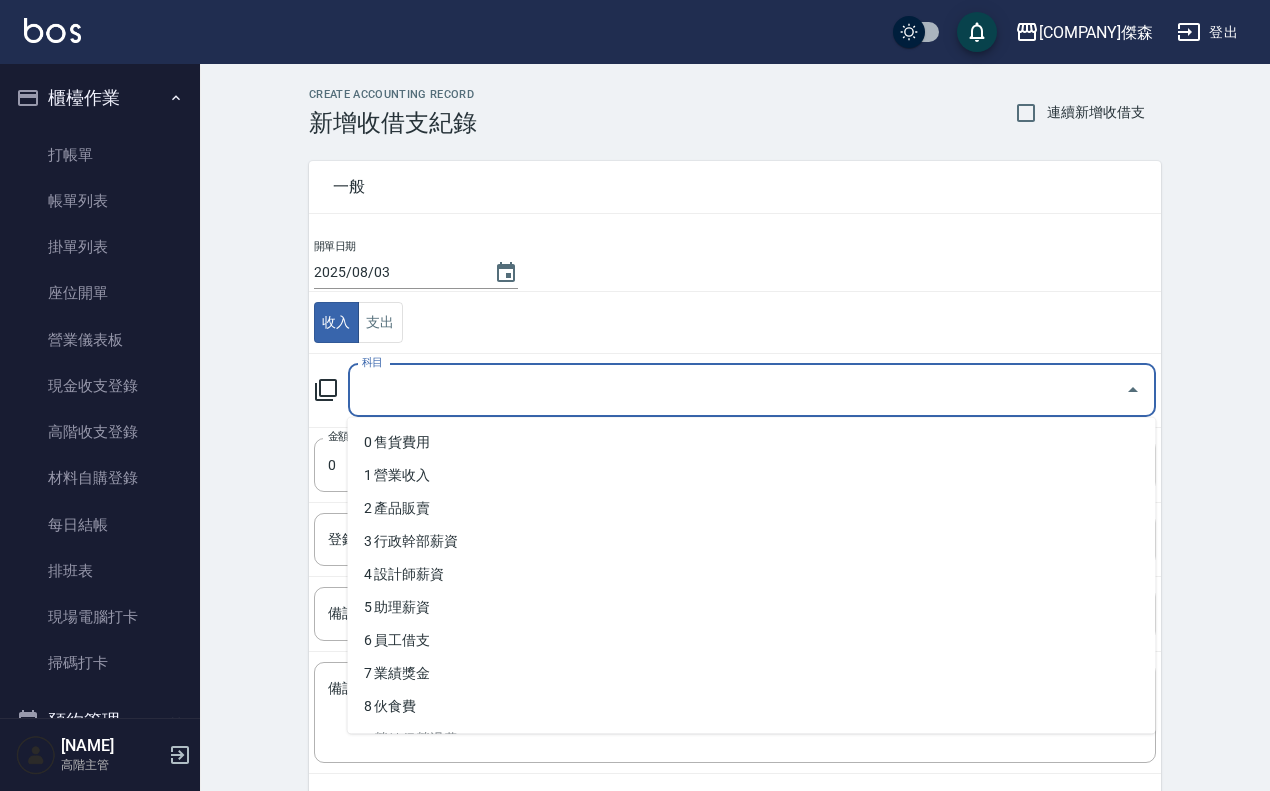 click on "科目" at bounding box center [737, 390] 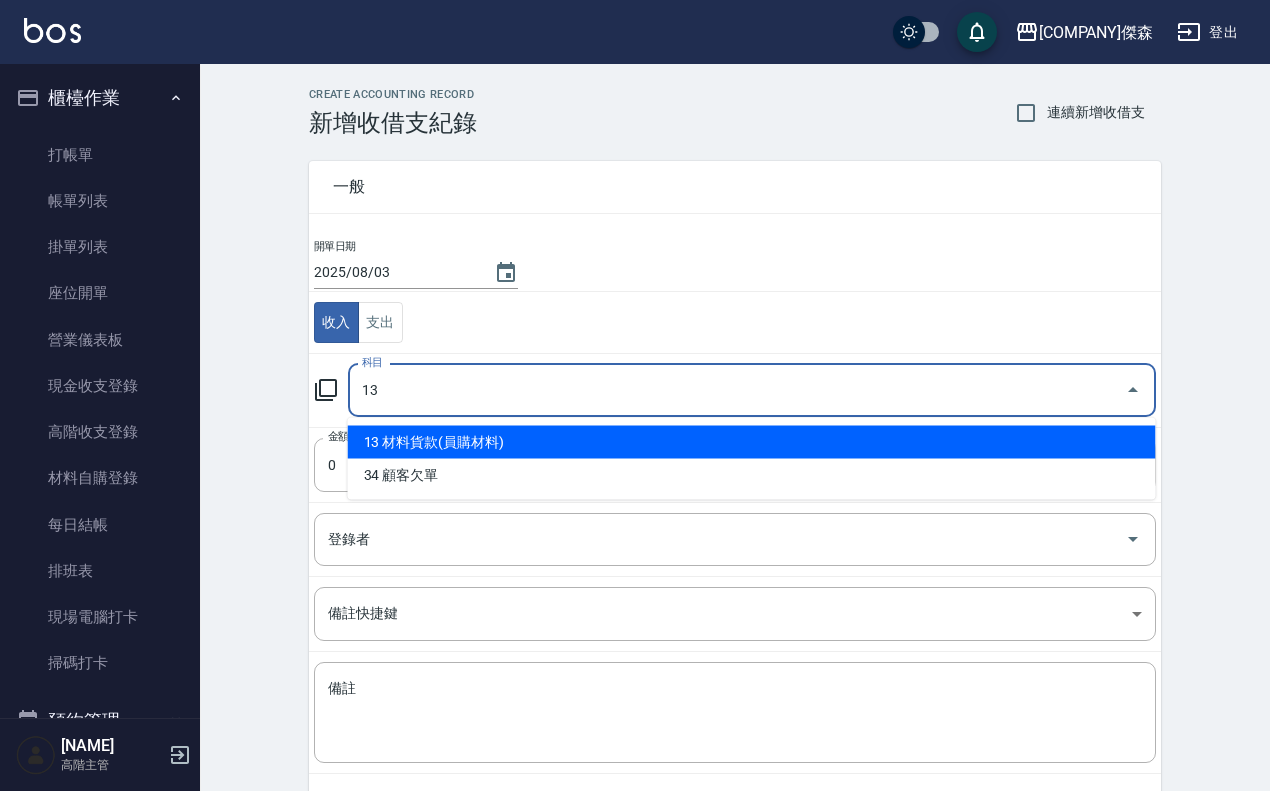 click on "13 材料貨款(員購材料)" at bounding box center (752, 442) 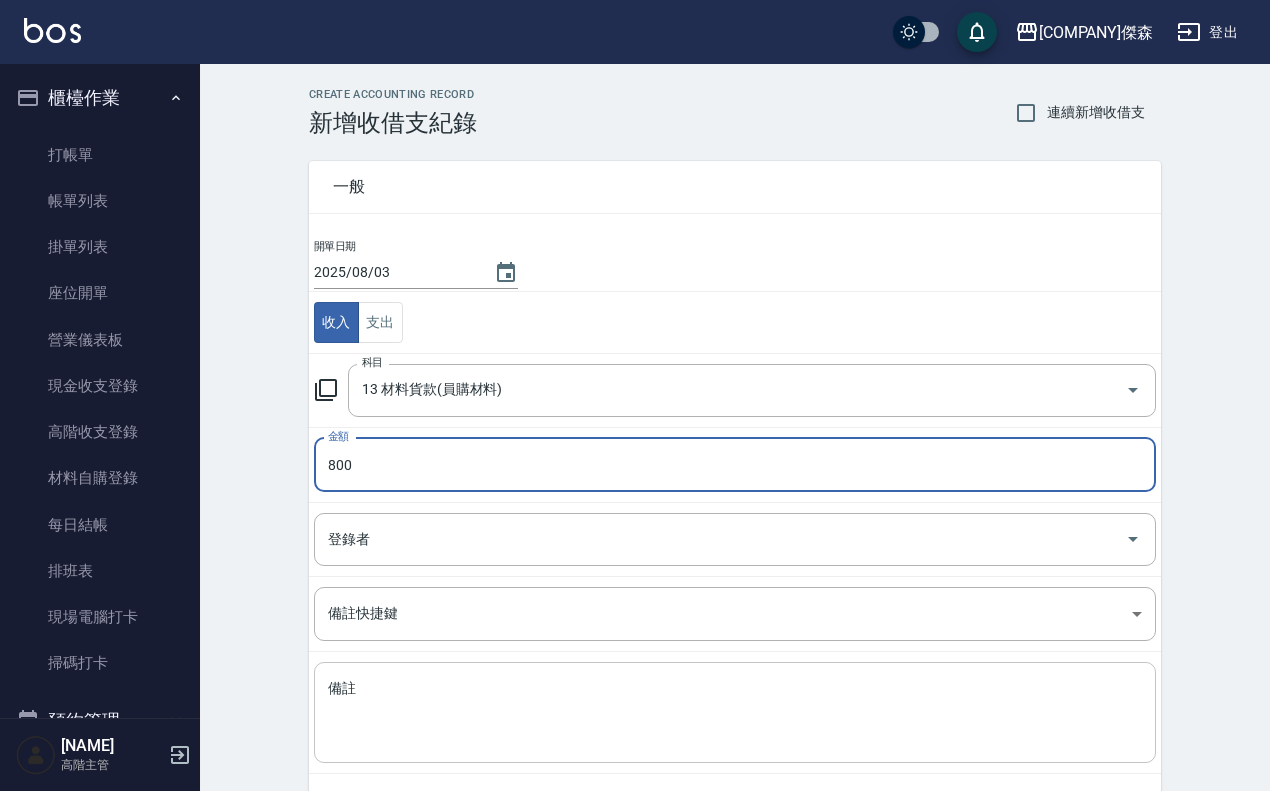type on "800" 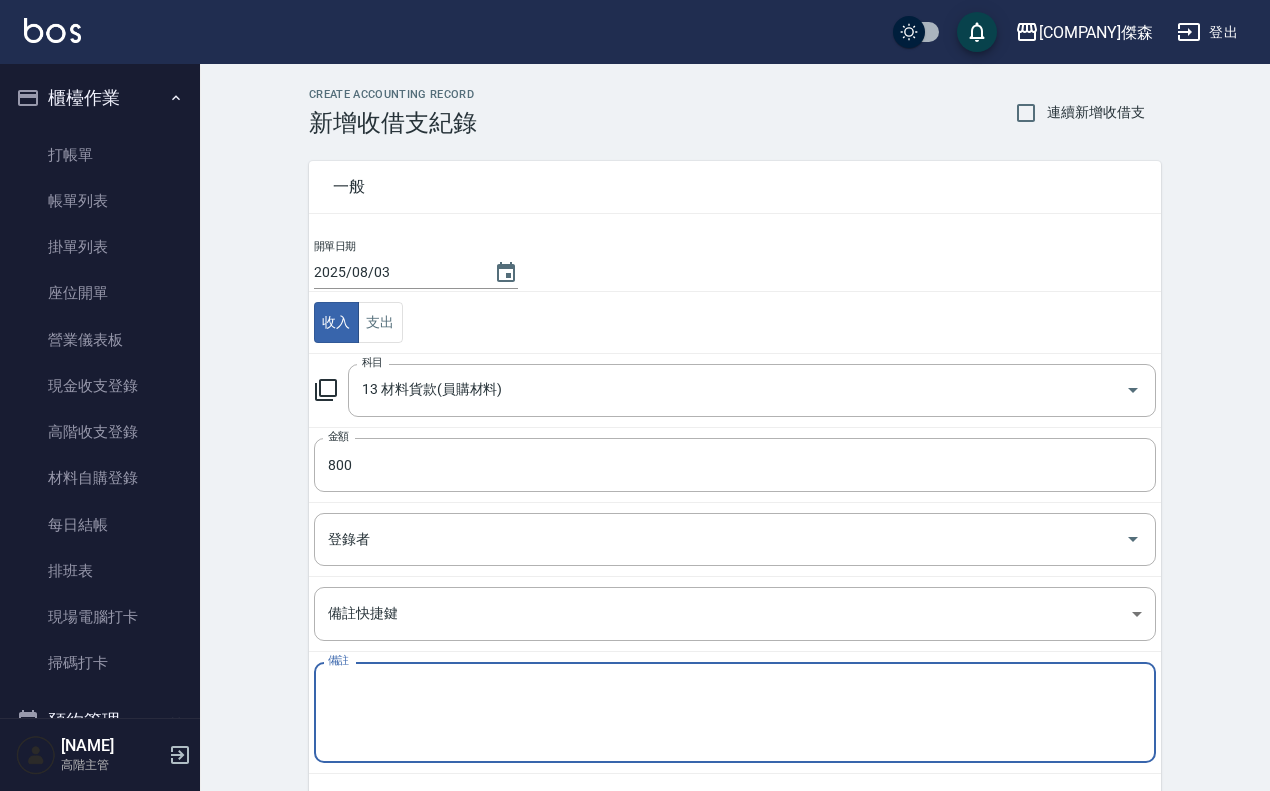 click on "備註" at bounding box center [735, 713] 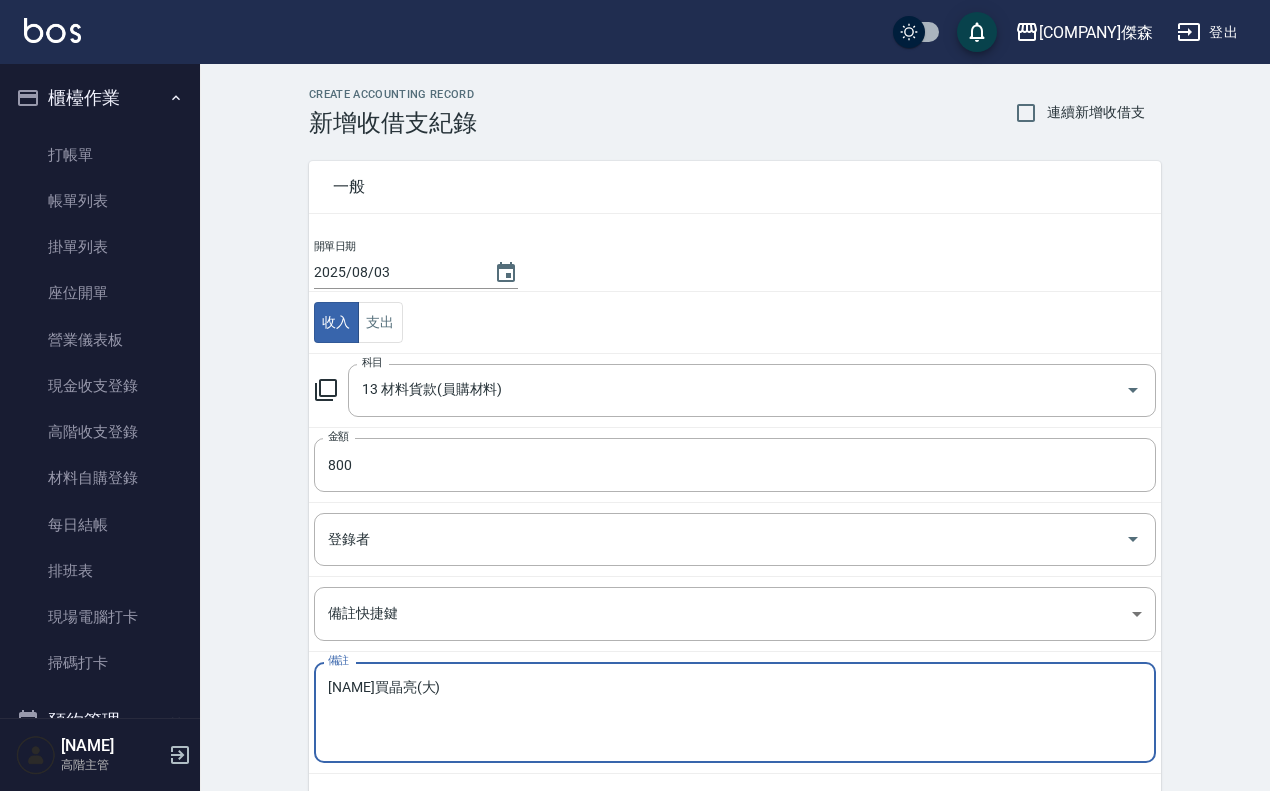 scroll, scrollTop: 93, scrollLeft: 0, axis: vertical 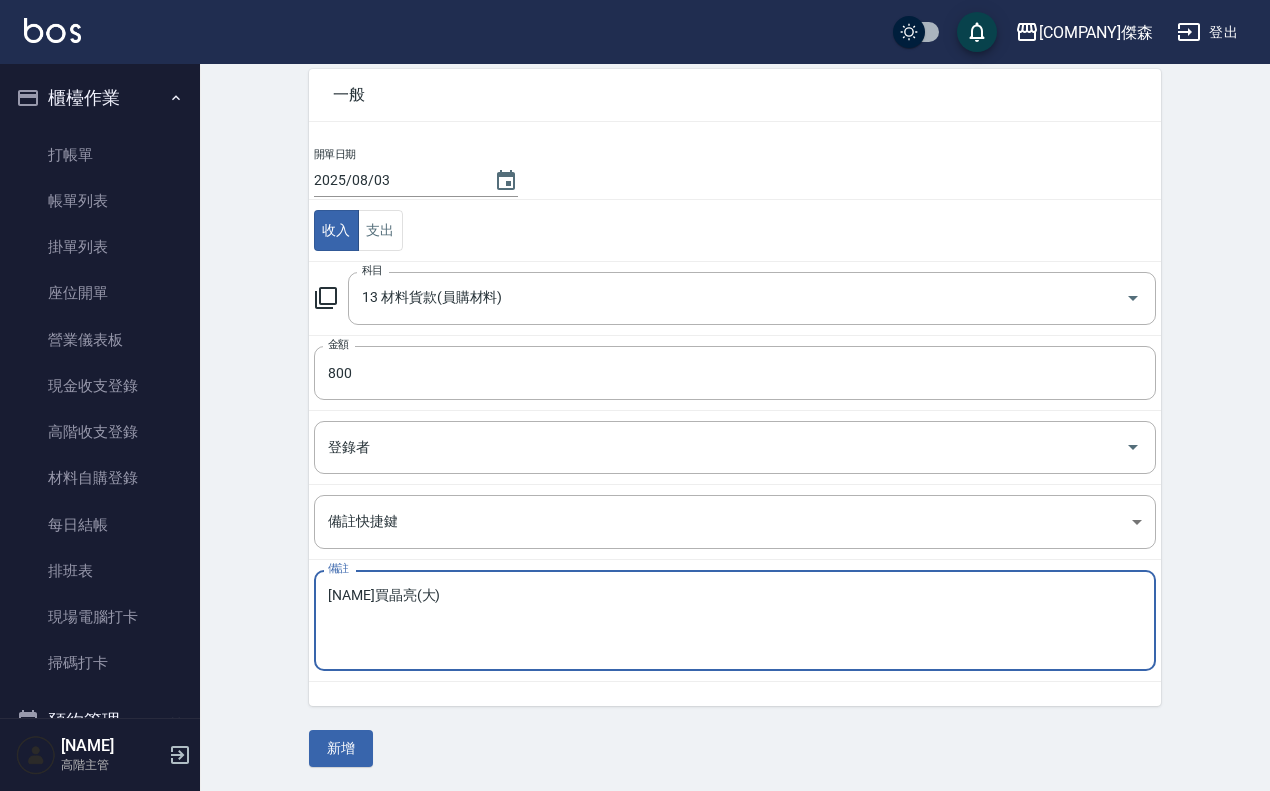 type on "[NAME]買晶亮(大)" 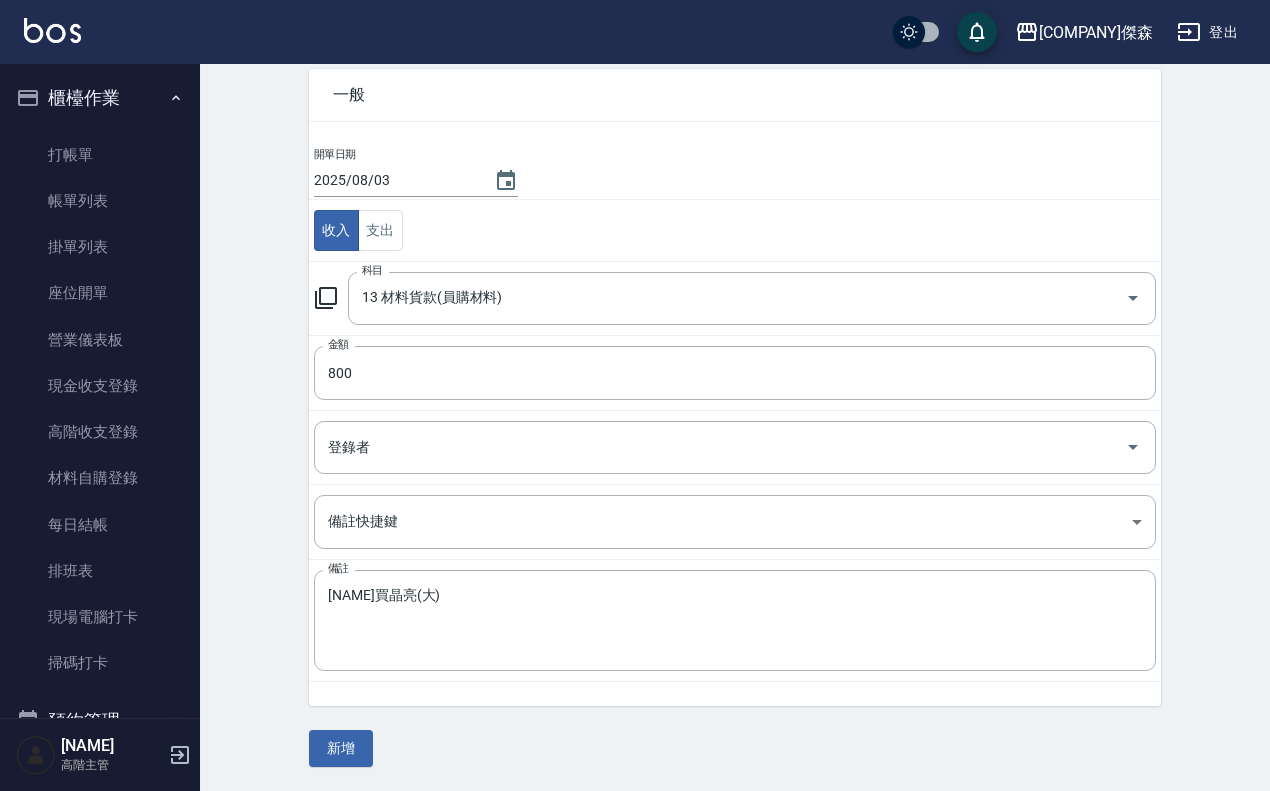 click on "一般 開單日期 [DATE] 收入 支出 科目 13 材料貨款(員購材料) 科目 金額 800 金額 登錄者 登錄者 備註快捷鍵 ​ 備註快捷鍵 備註 [NAME]買晶亮(大) x 備註 新增" at bounding box center [735, 406] 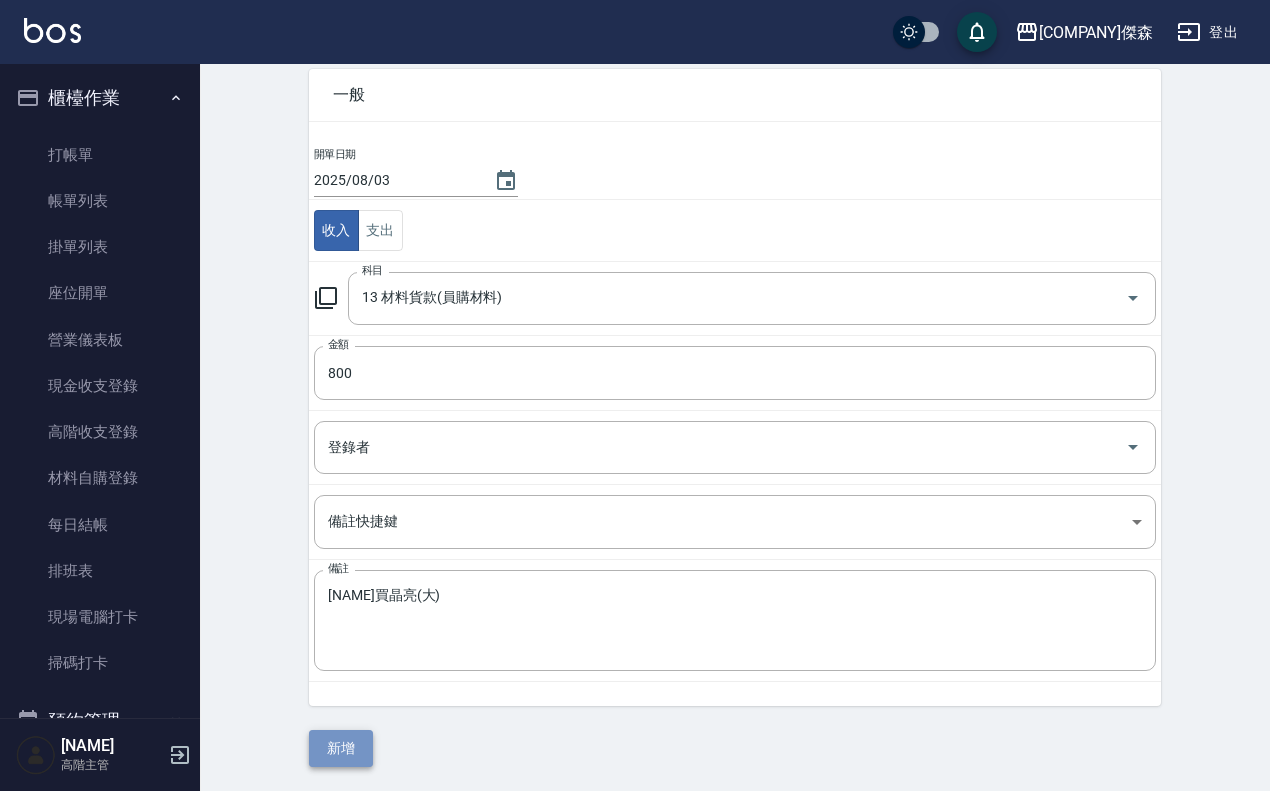 click on "新增" at bounding box center [341, 748] 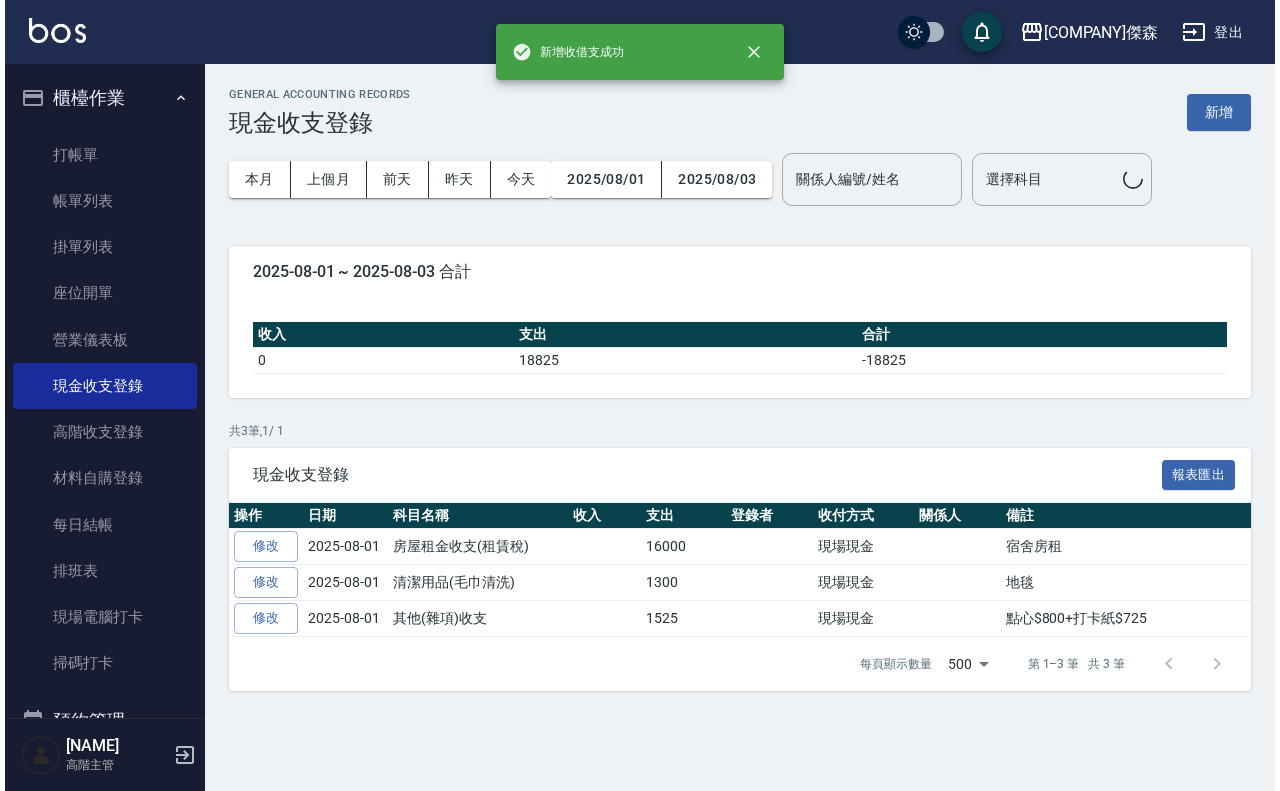 scroll, scrollTop: 0, scrollLeft: 0, axis: both 